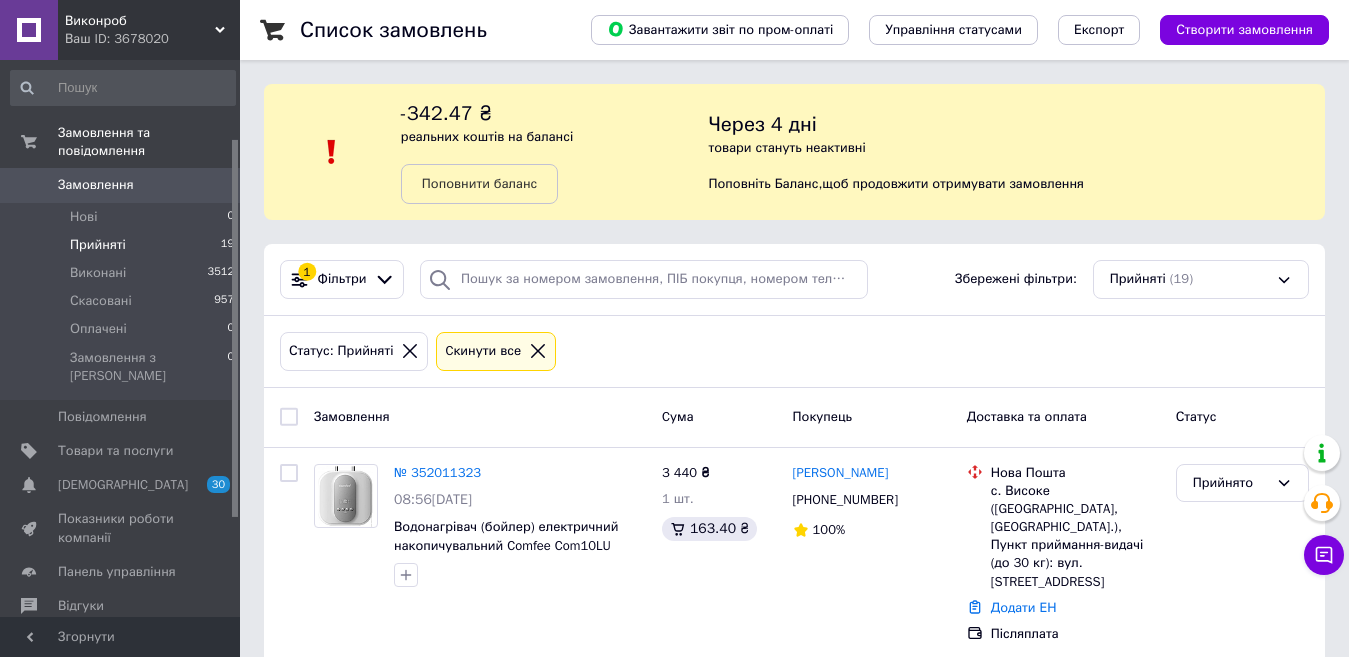 scroll, scrollTop: 0, scrollLeft: 0, axis: both 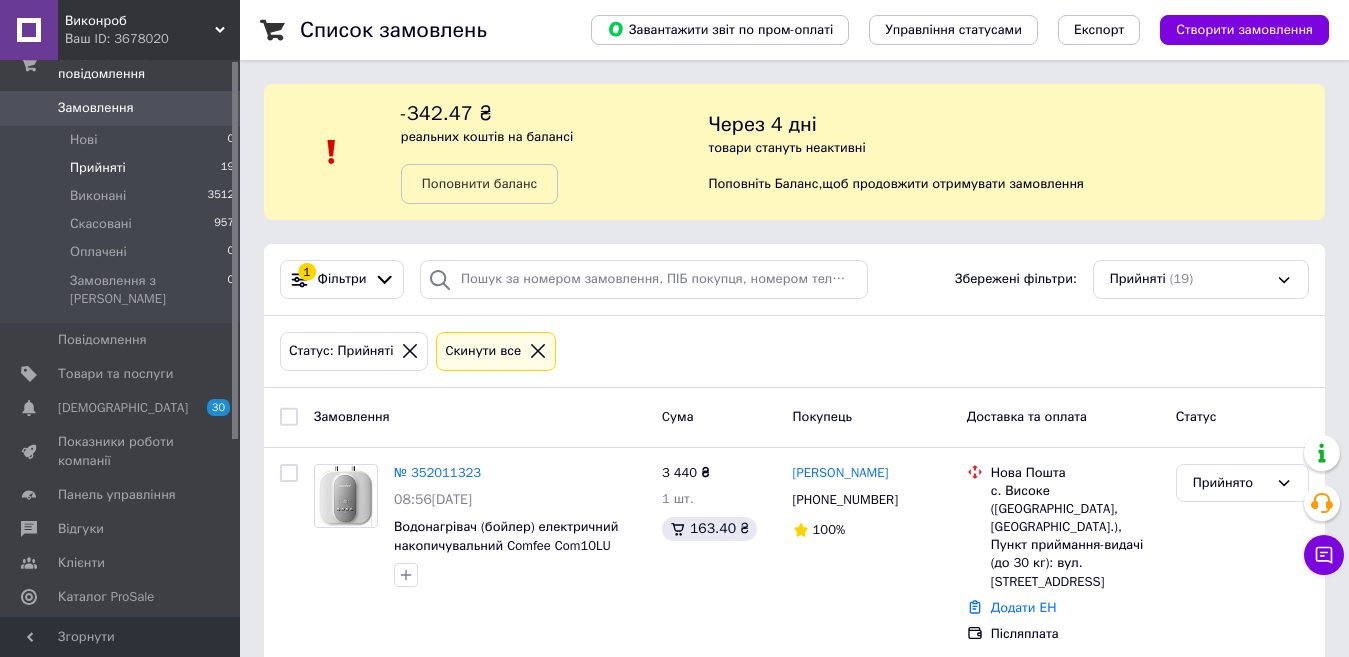 drag, startPoint x: 237, startPoint y: 190, endPoint x: 233, endPoint y: 109, distance: 81.09871 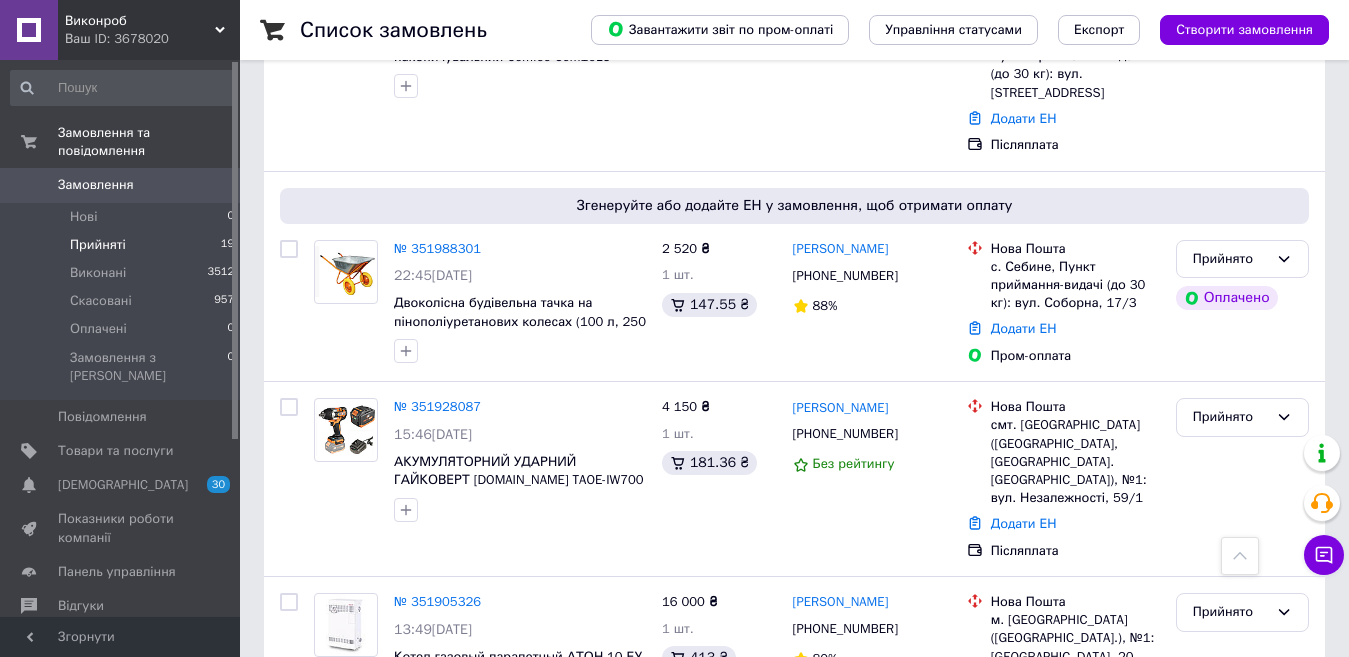 scroll, scrollTop: 639, scrollLeft: 0, axis: vertical 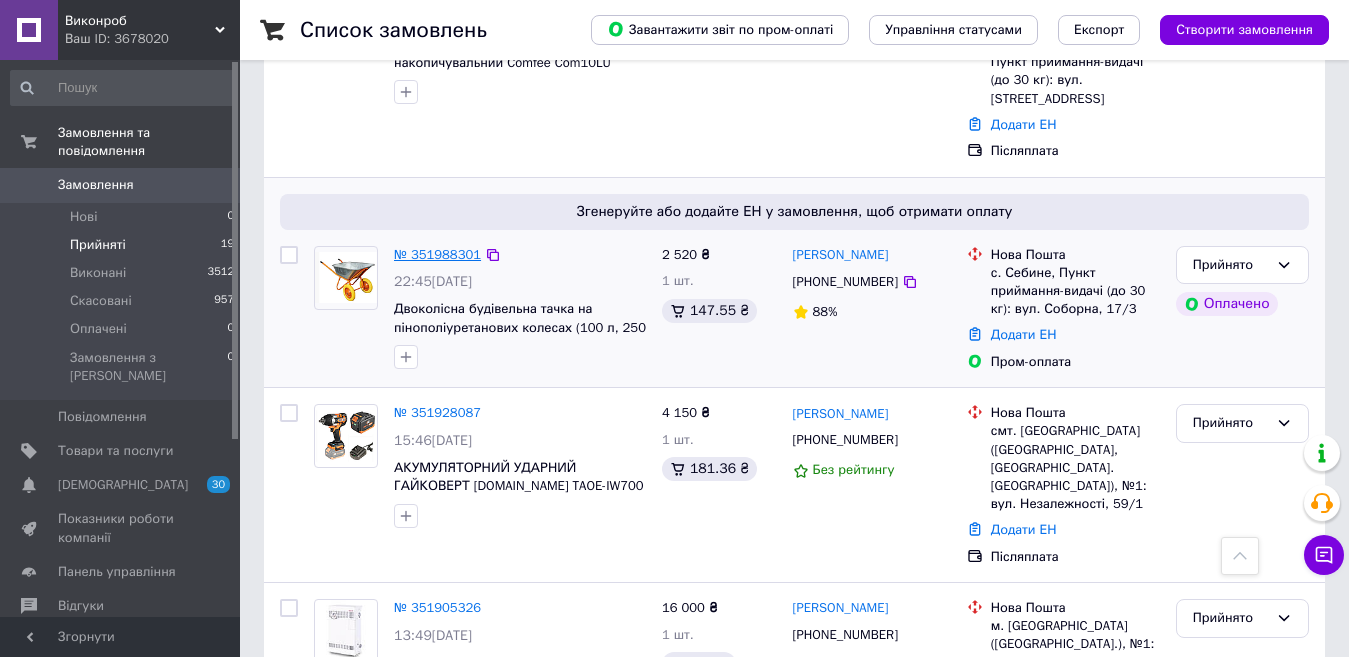 click on "№ 351988301" at bounding box center [437, 254] 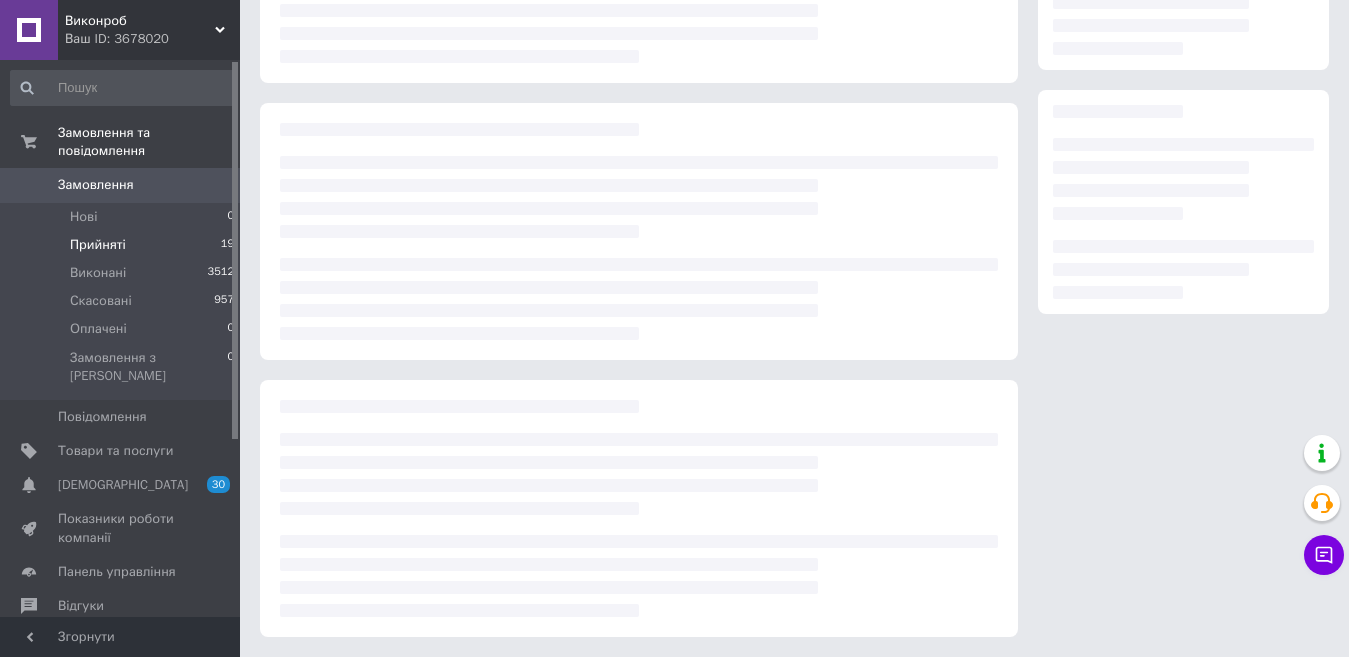 scroll, scrollTop: 257, scrollLeft: 0, axis: vertical 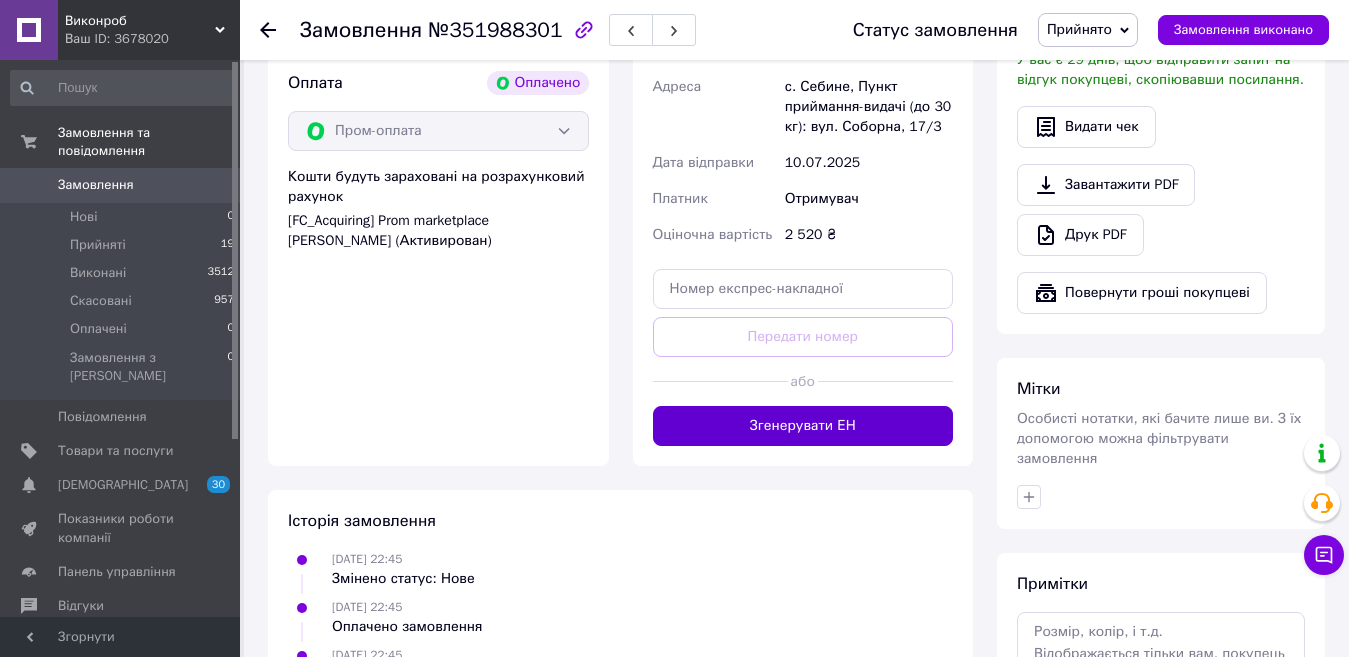 click on "Згенерувати ЕН" at bounding box center (803, 426) 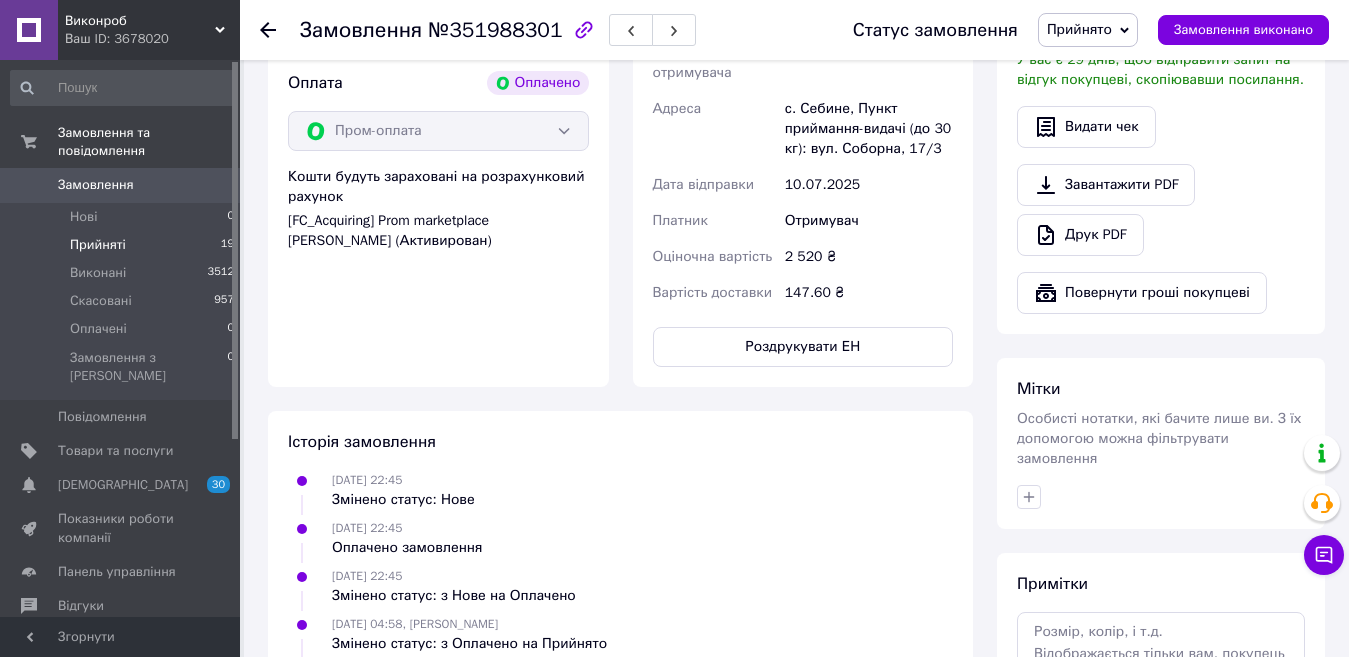 click on "Прийняті 19" at bounding box center (123, 245) 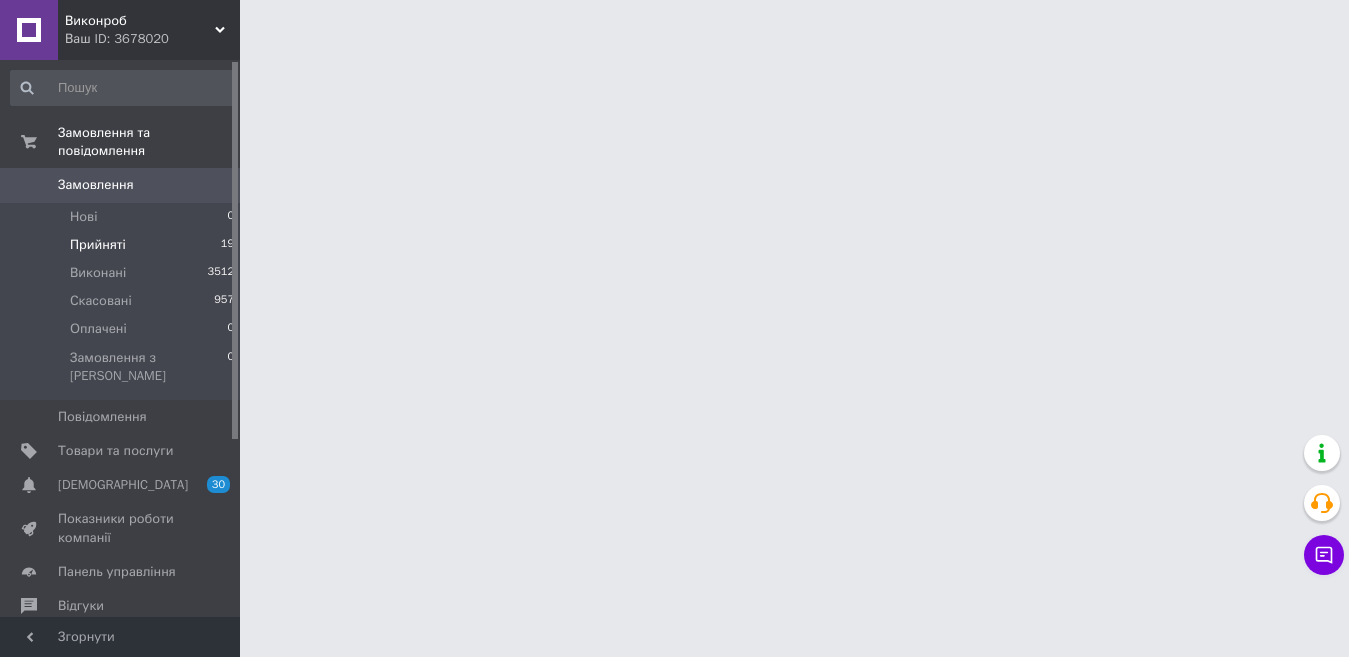scroll, scrollTop: 0, scrollLeft: 0, axis: both 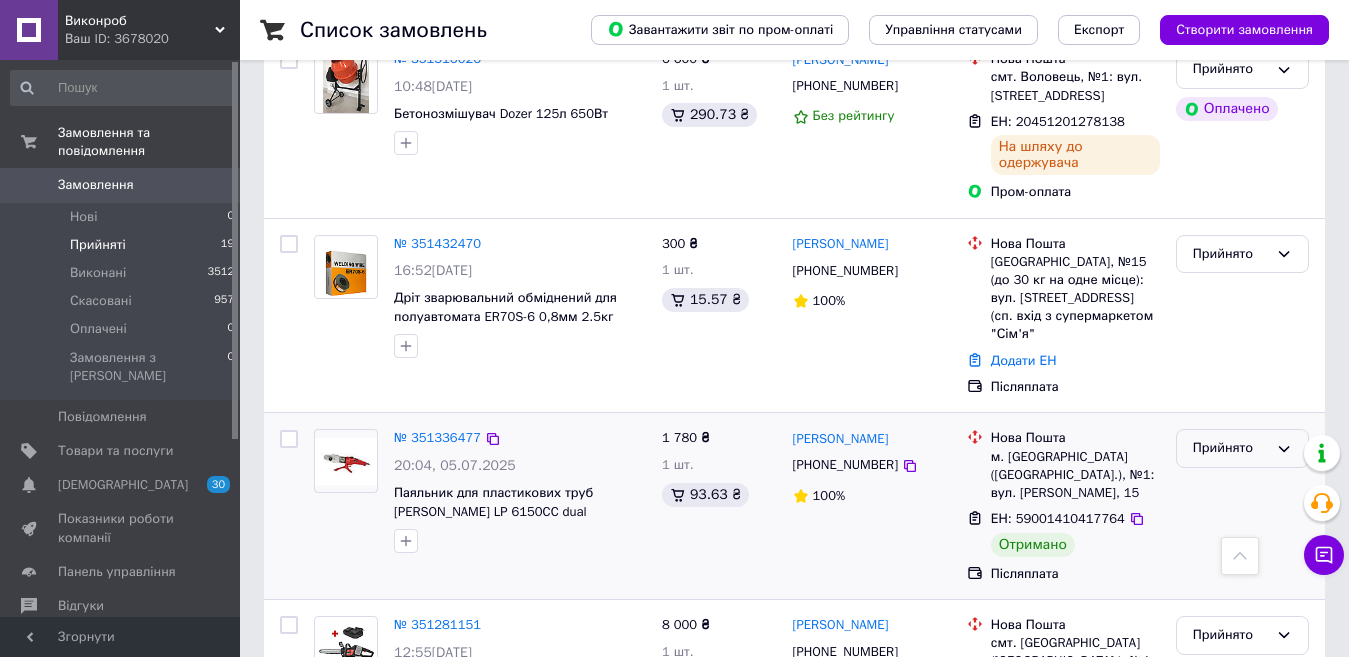 click on "Прийнято" at bounding box center [1230, 448] 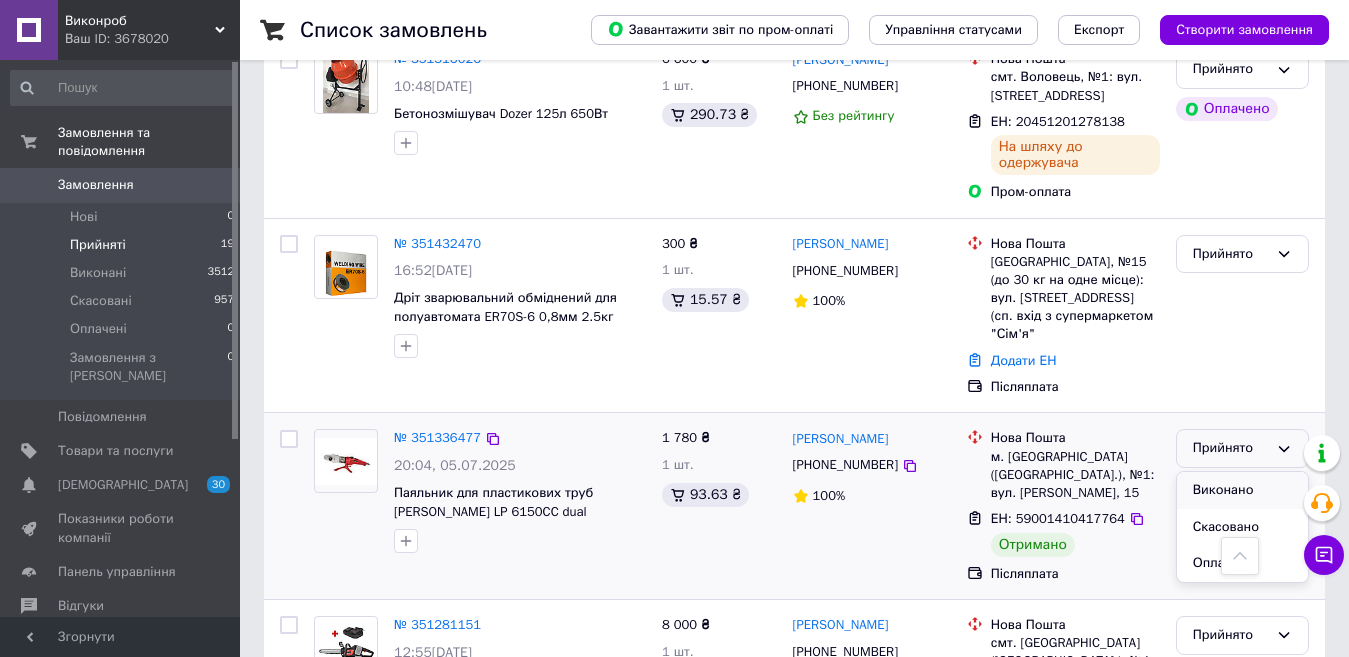click on "Виконано" at bounding box center [1242, 490] 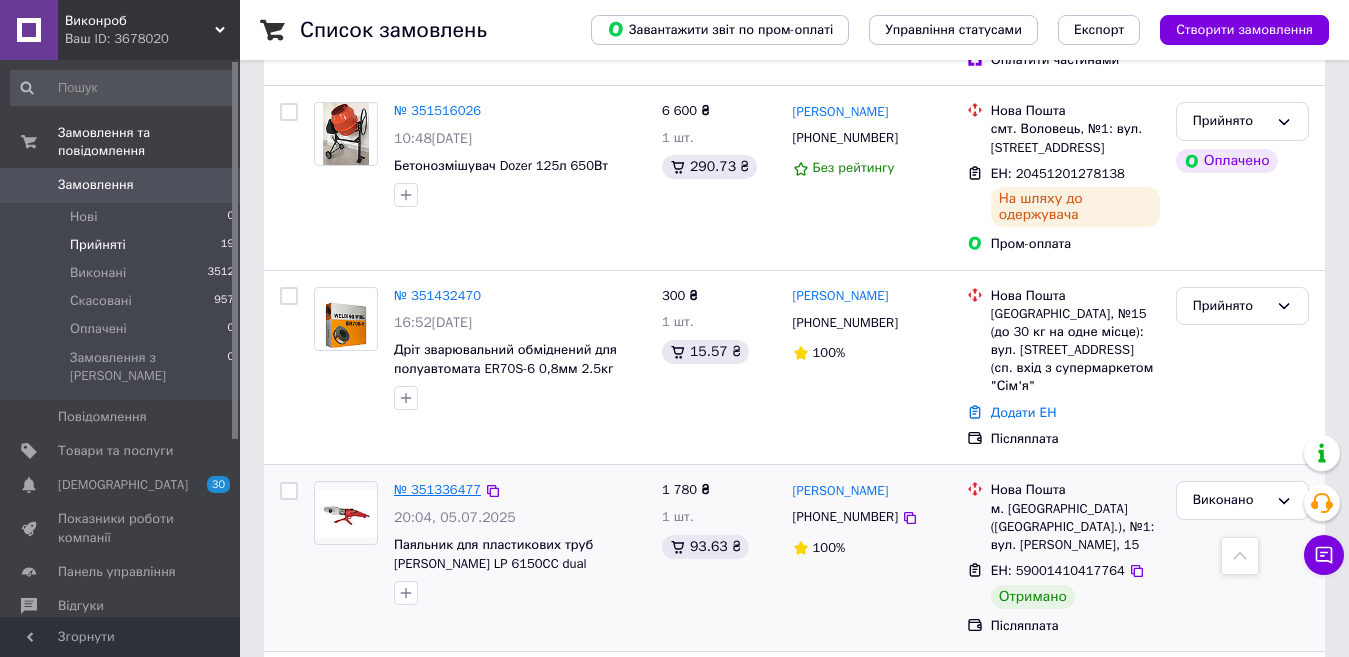 scroll, scrollTop: 3144, scrollLeft: 0, axis: vertical 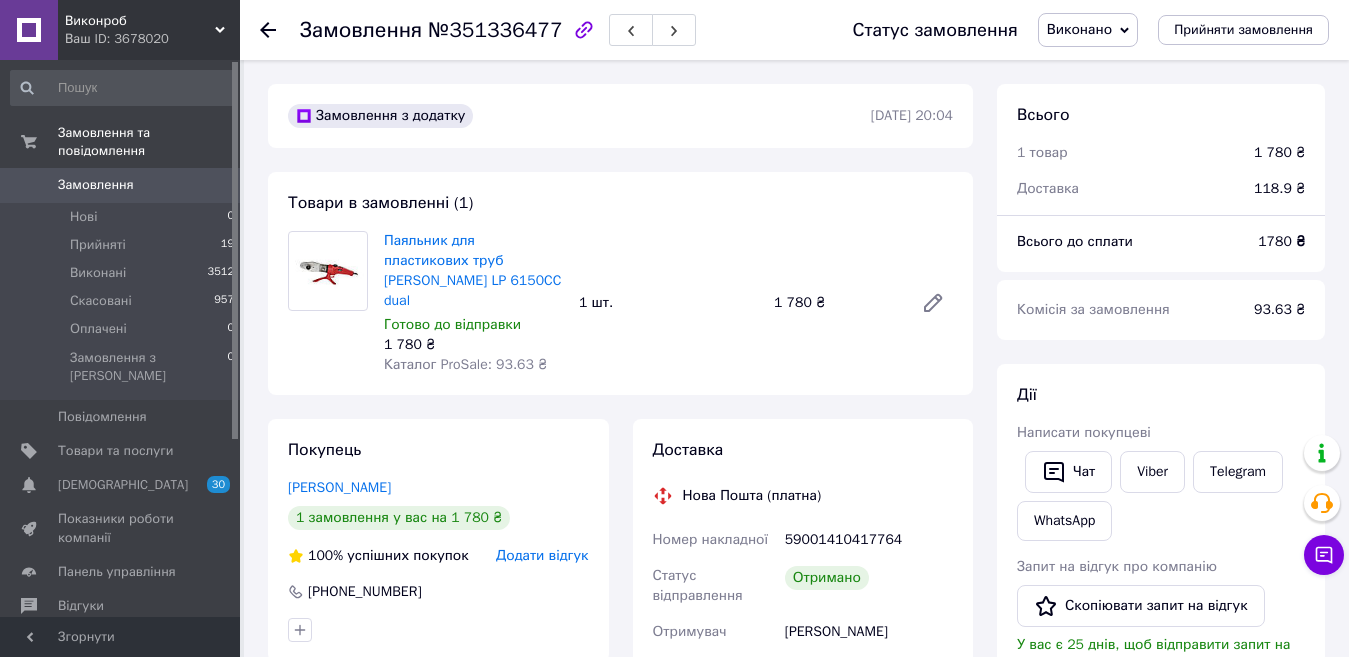 click on "Додати відгук" at bounding box center [542, 555] 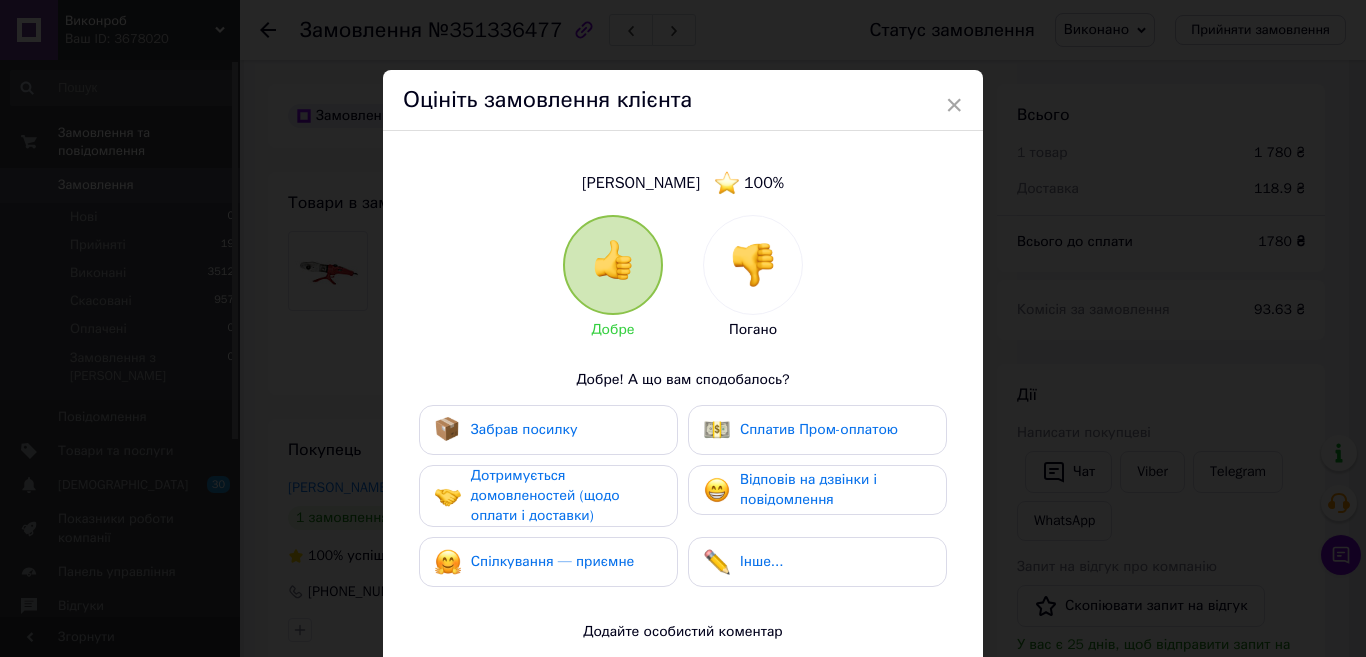 click on "Забрав посилку" at bounding box center [524, 429] 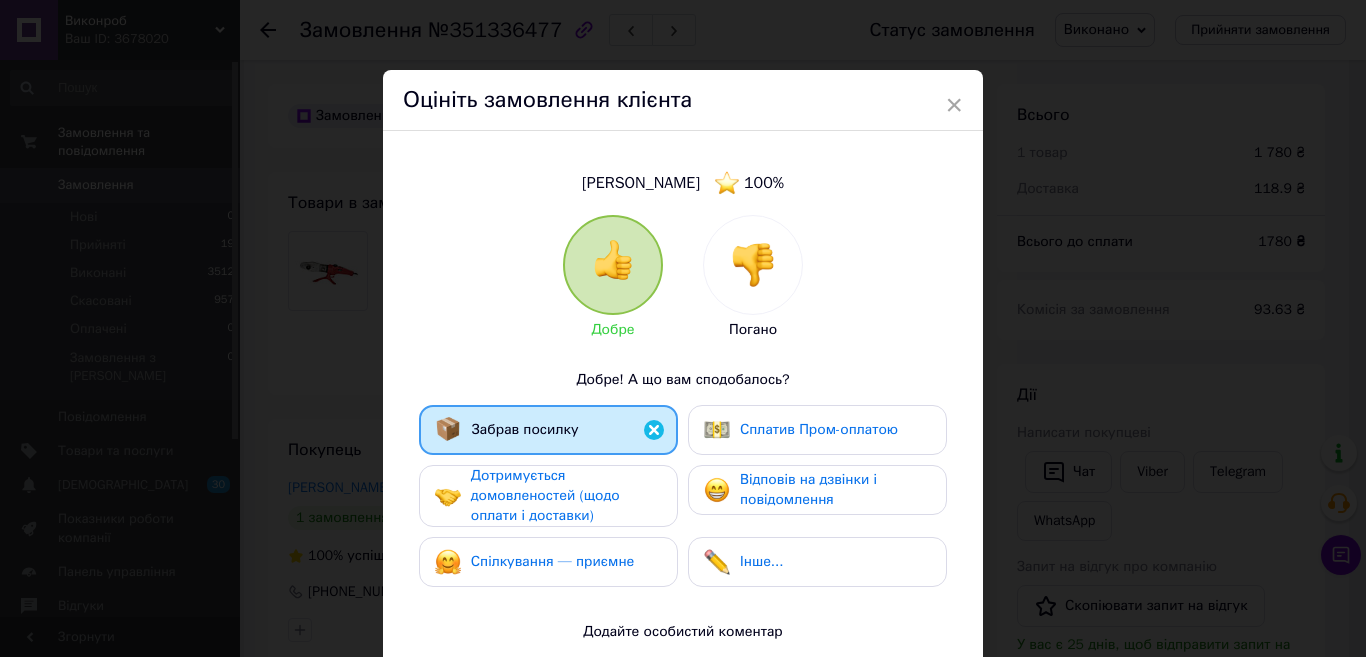 click on "Дотримується домовленостей (щодо оплати і доставки)" at bounding box center [545, 495] 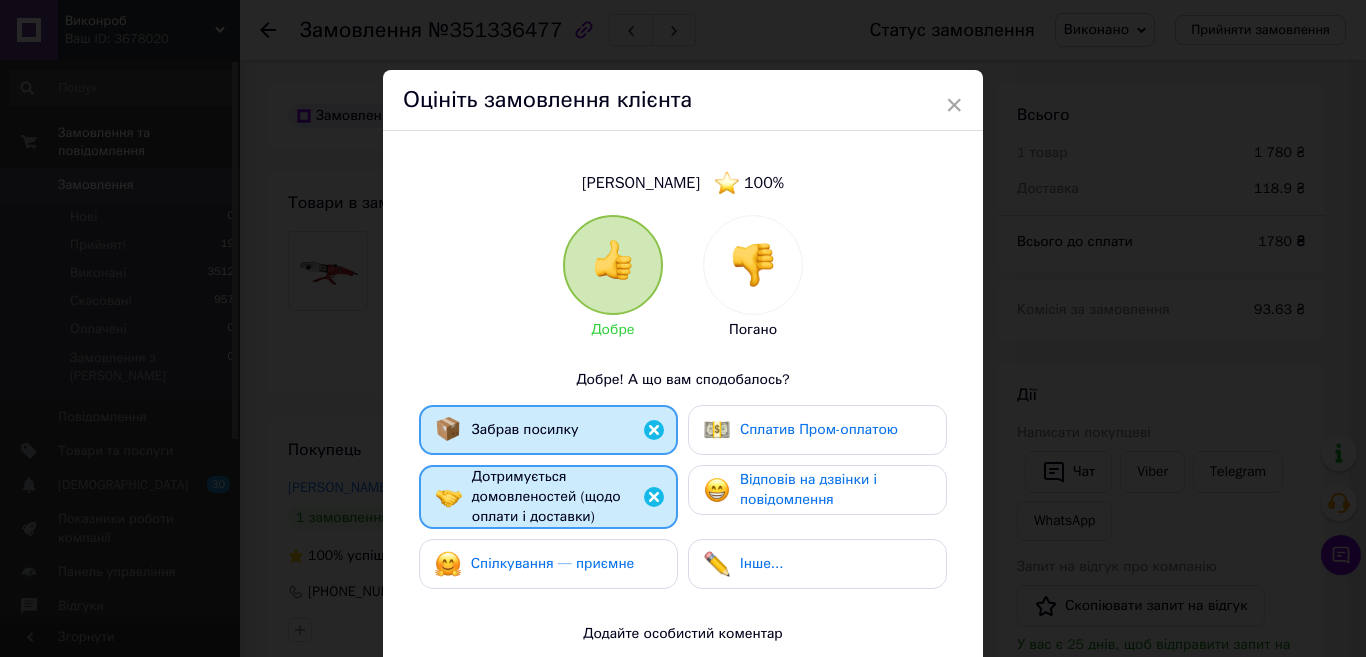 click on "Спілкування — приємне" at bounding box center [553, 563] 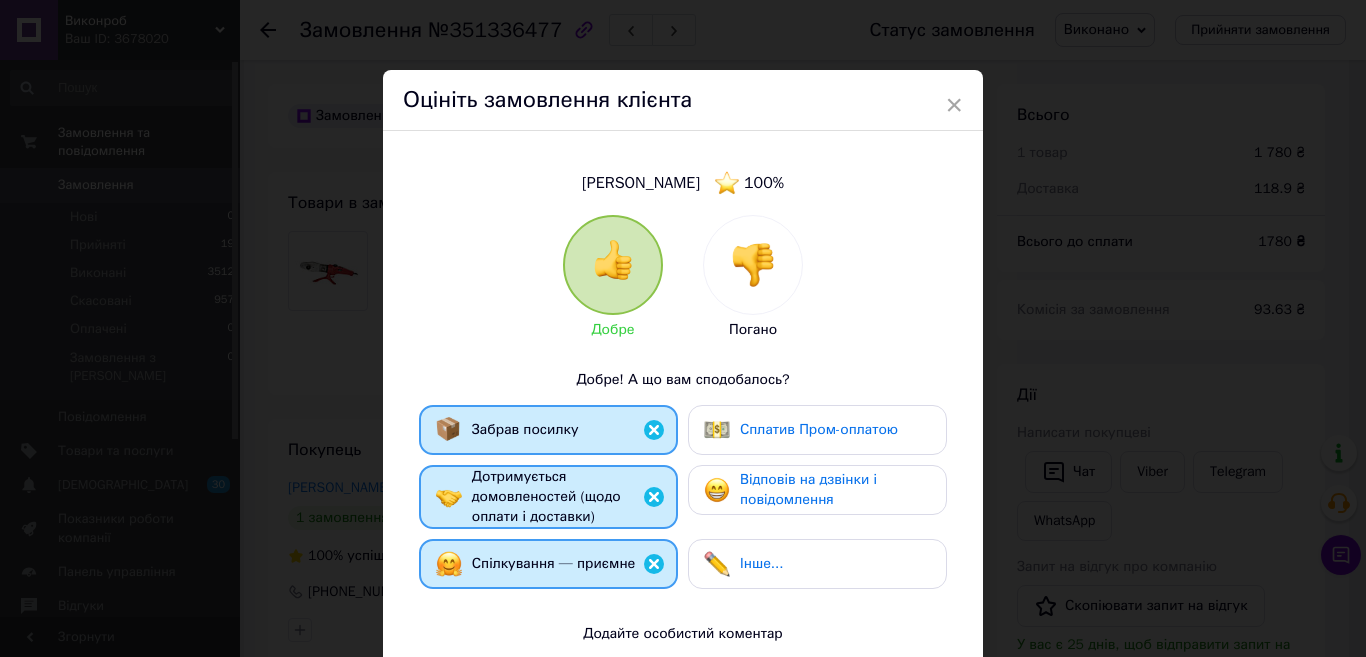 click on "Відповів на дзвінки і повідомлення" at bounding box center [808, 489] 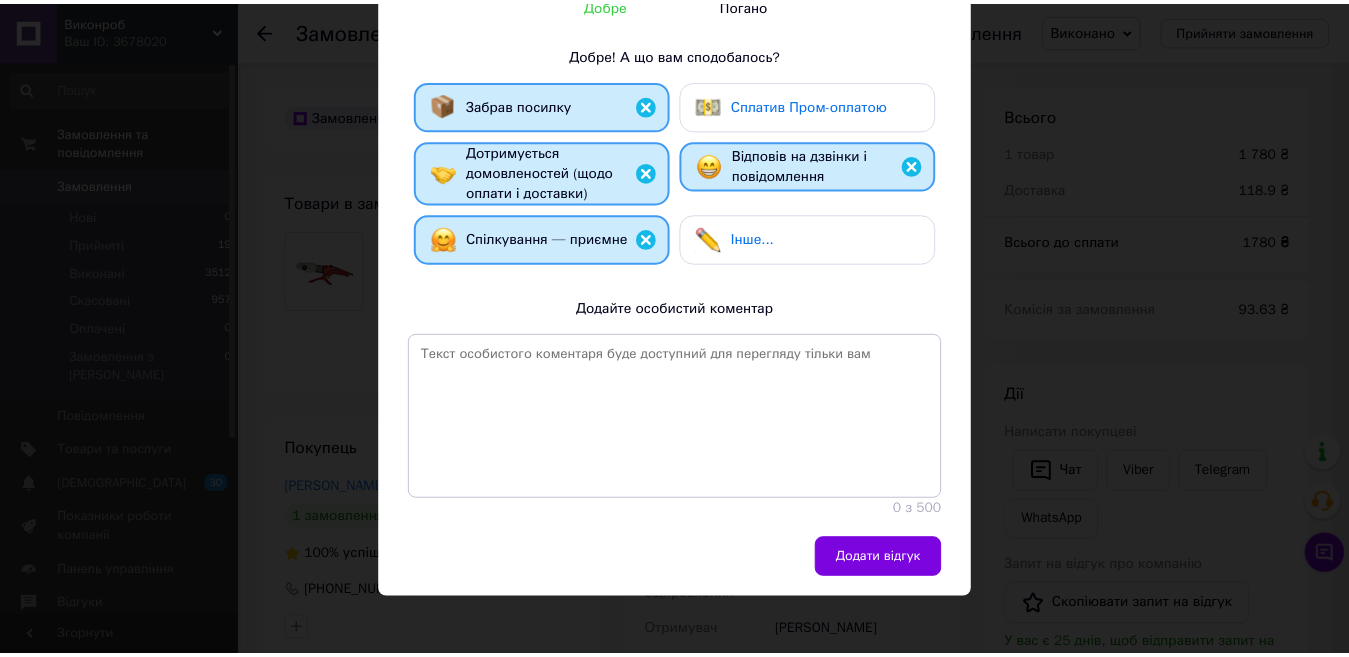 scroll, scrollTop: 329, scrollLeft: 0, axis: vertical 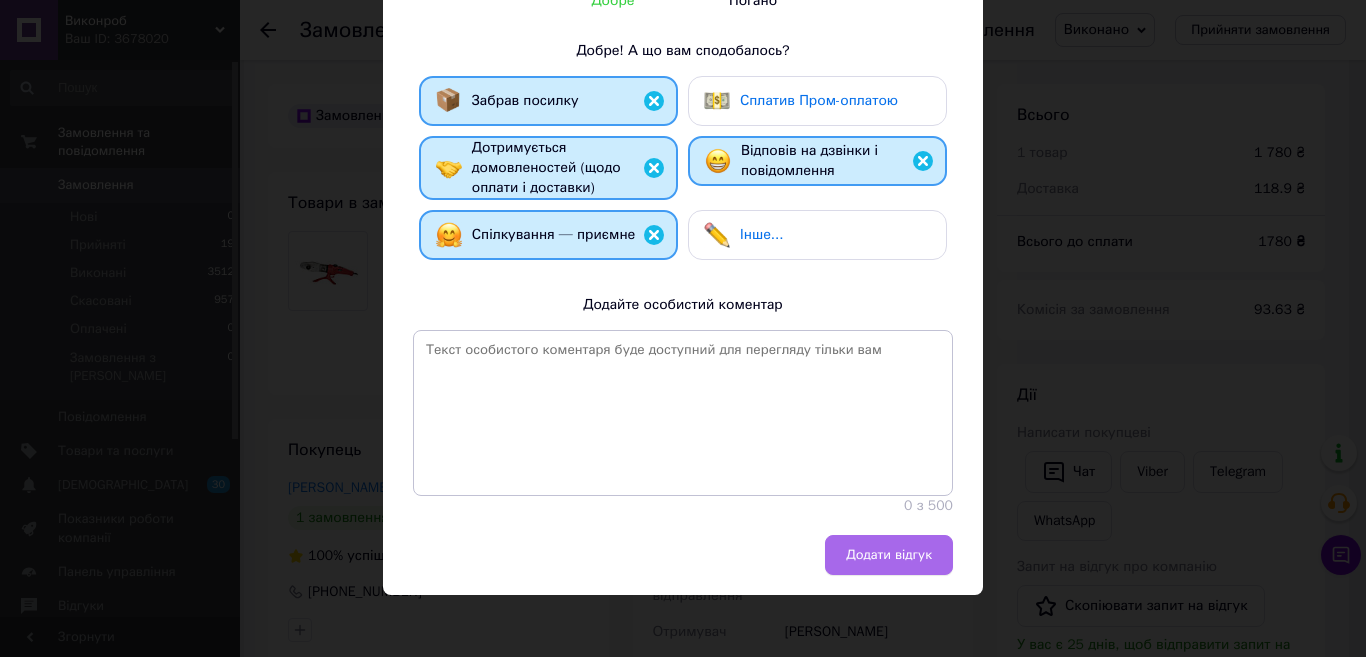 click on "Додати відгук" at bounding box center [889, 555] 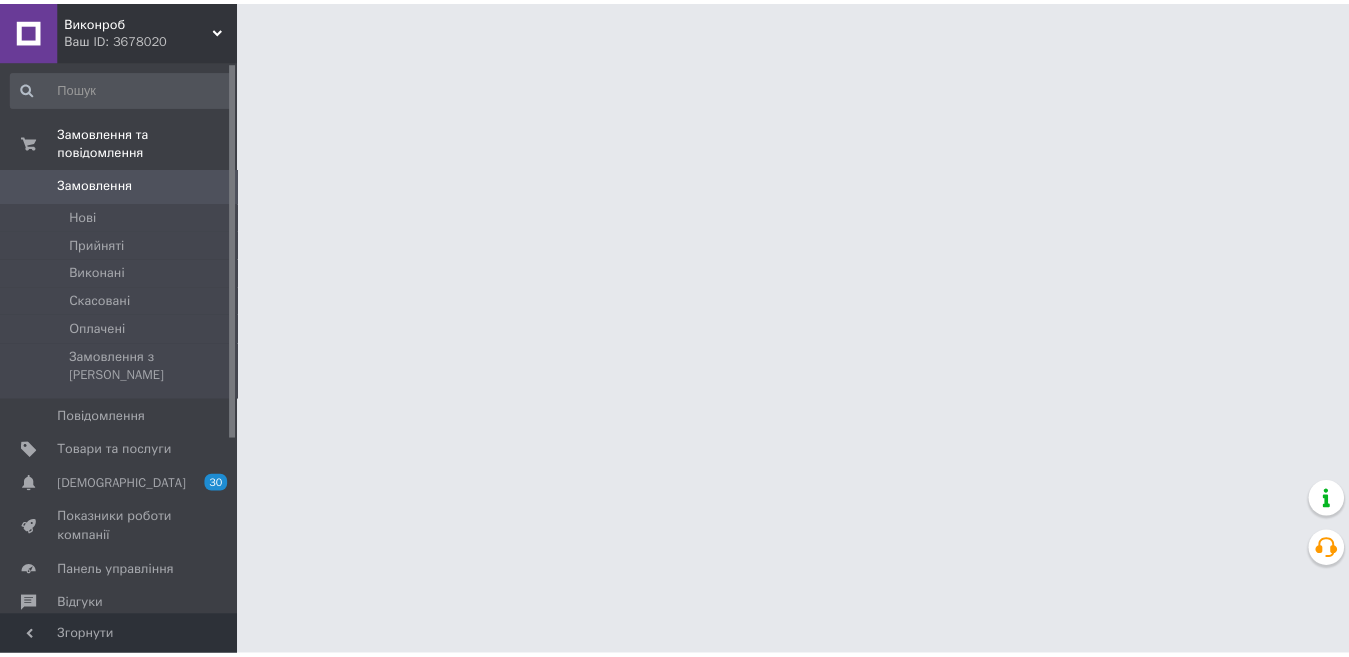 scroll, scrollTop: 0, scrollLeft: 0, axis: both 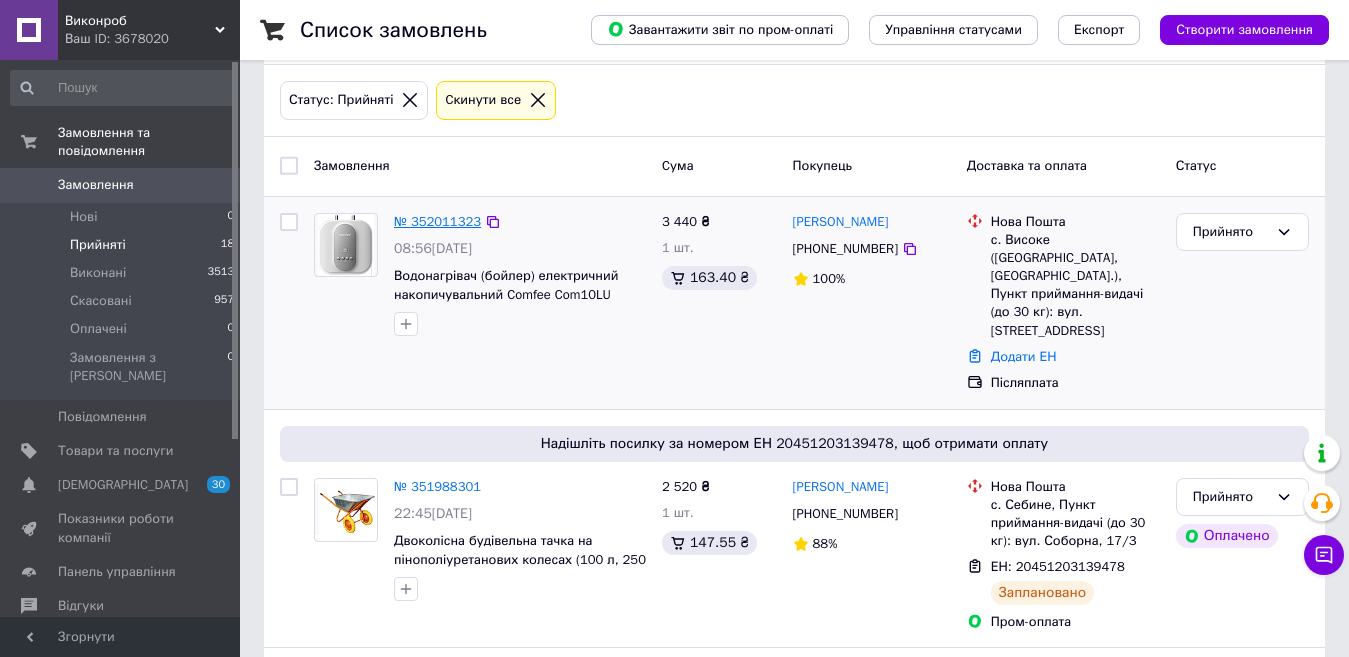 click on "№ 352011323" at bounding box center (437, 221) 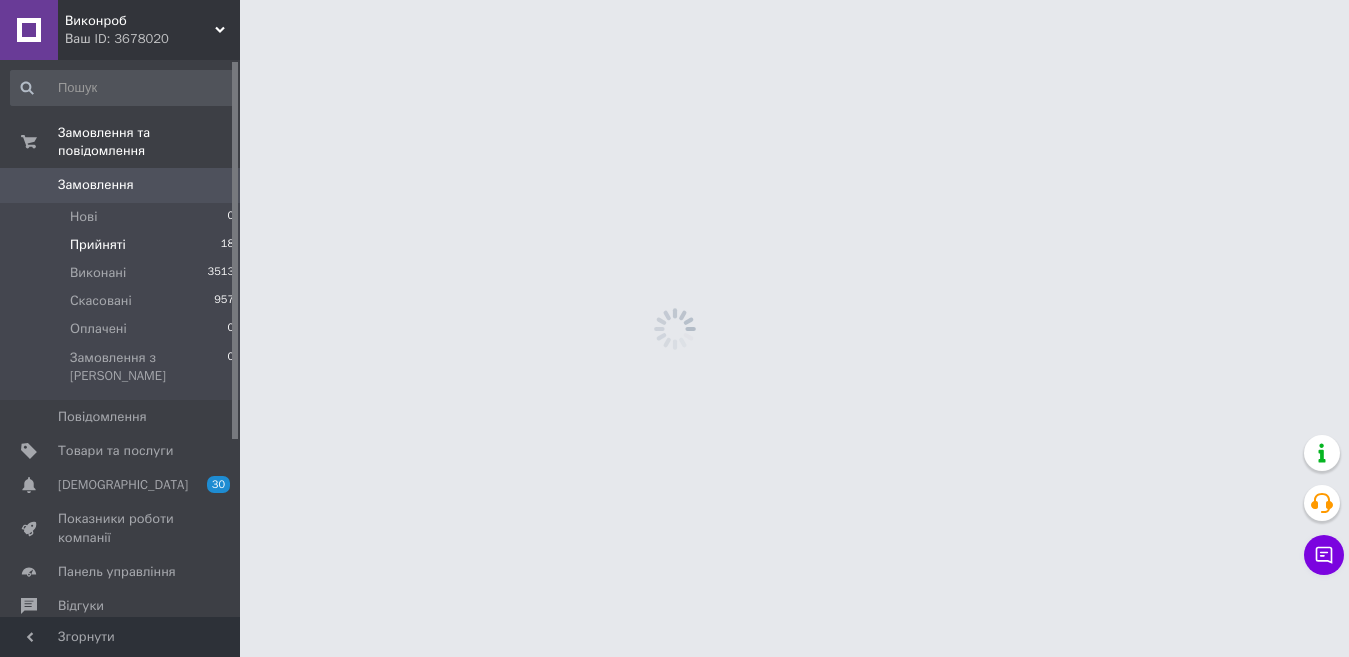 scroll, scrollTop: 0, scrollLeft: 0, axis: both 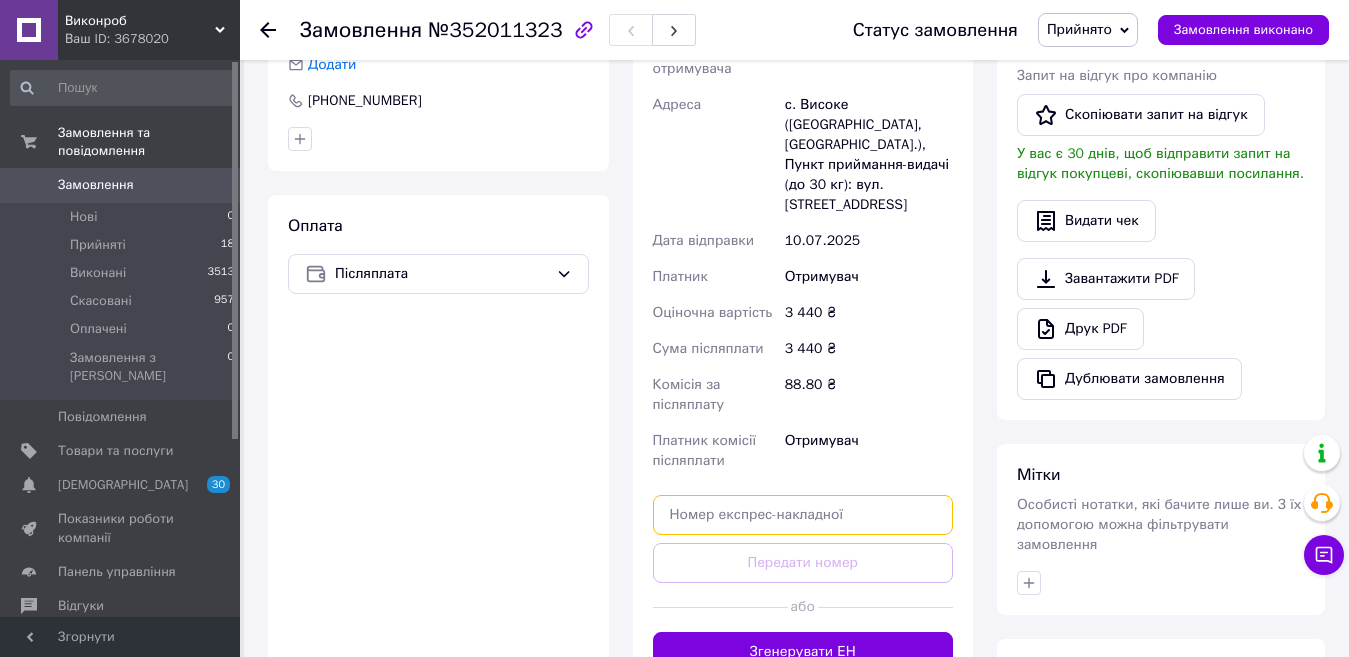 click at bounding box center (803, 515) 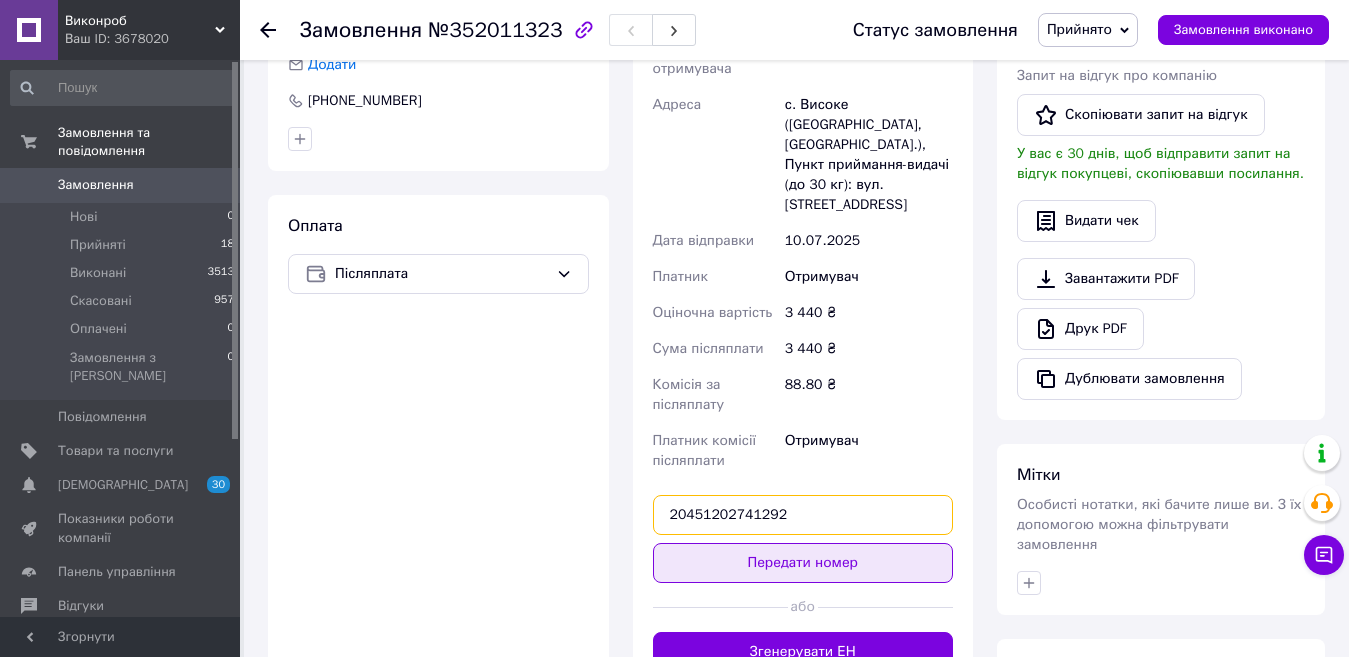 type on "20451202741292" 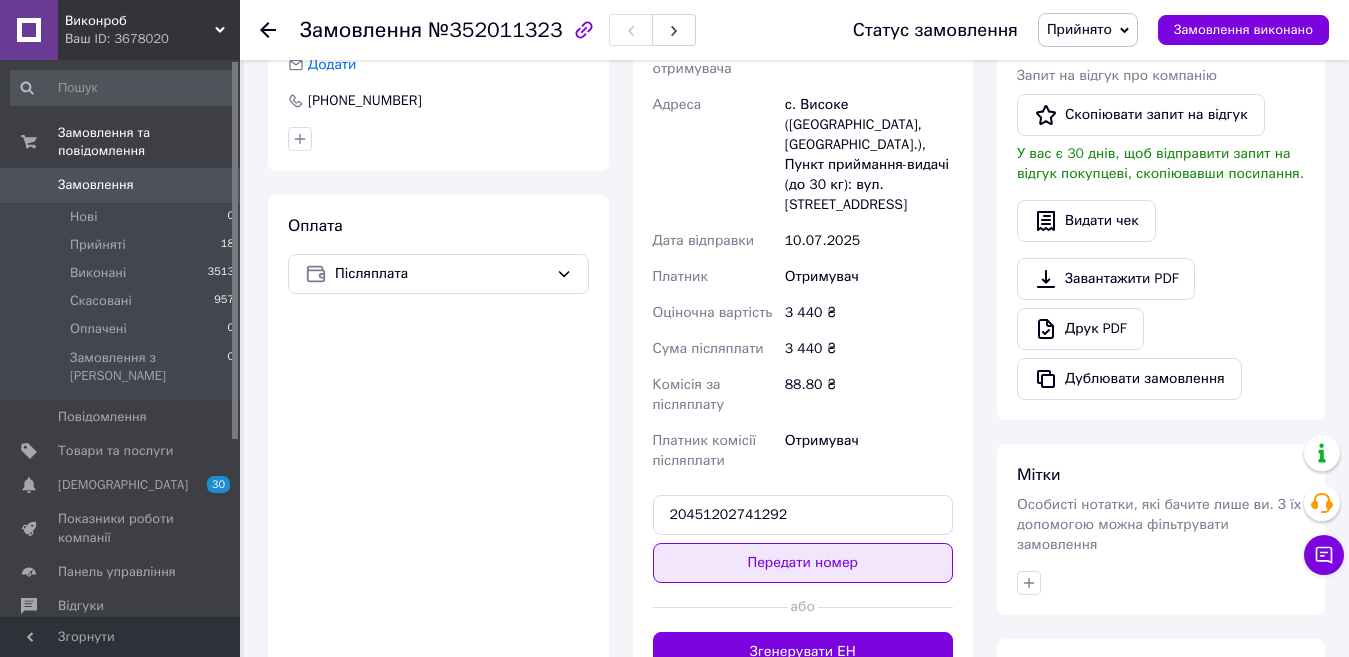 click on "Передати номер" at bounding box center [803, 563] 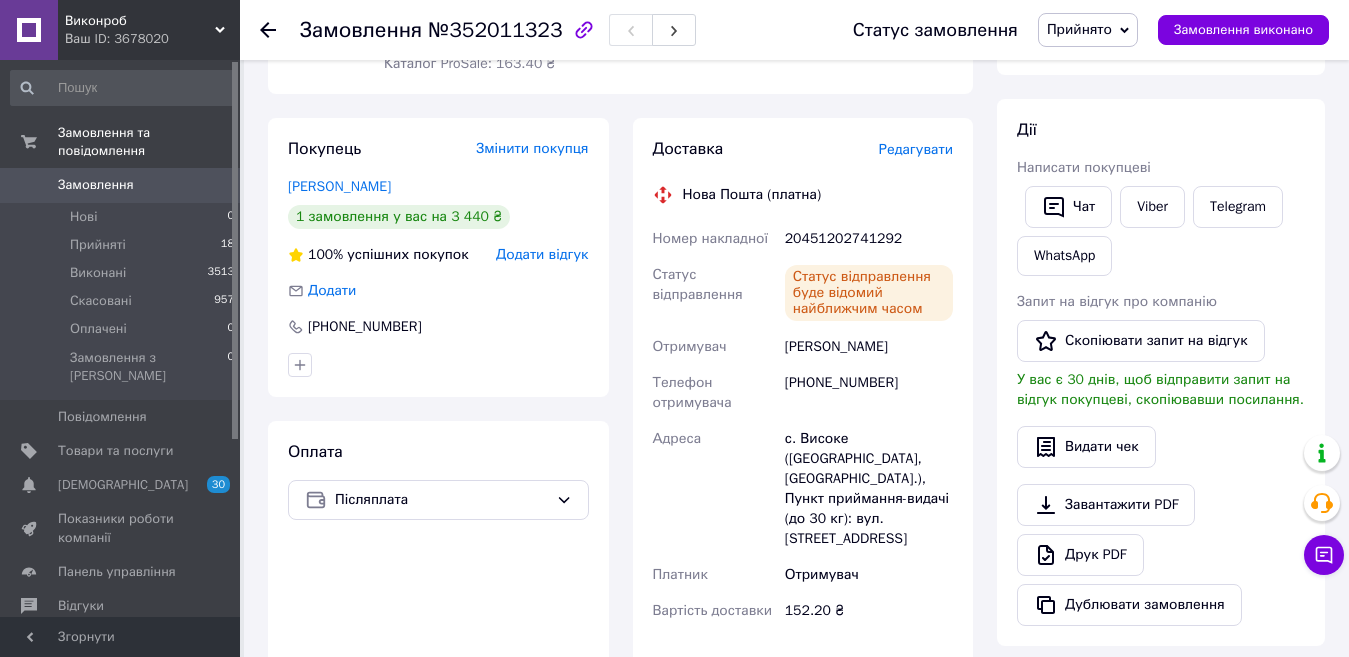 scroll, scrollTop: 299, scrollLeft: 0, axis: vertical 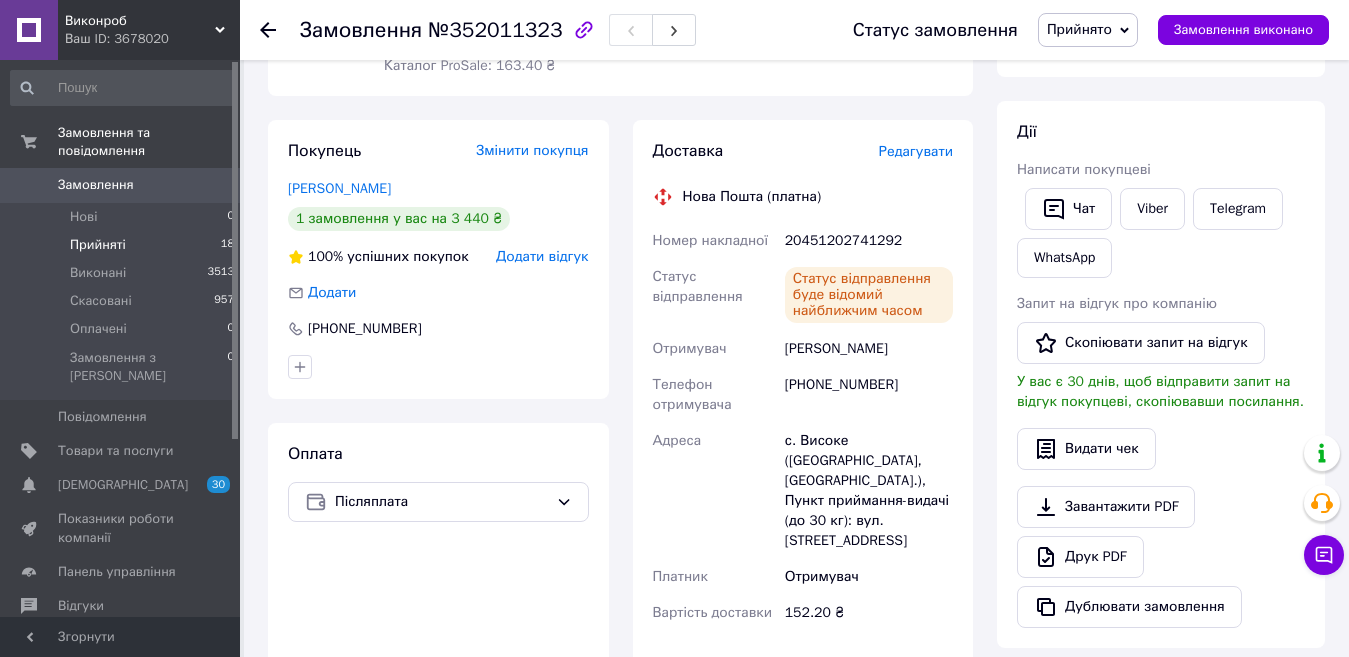 click on "Прийняті 18" at bounding box center (123, 245) 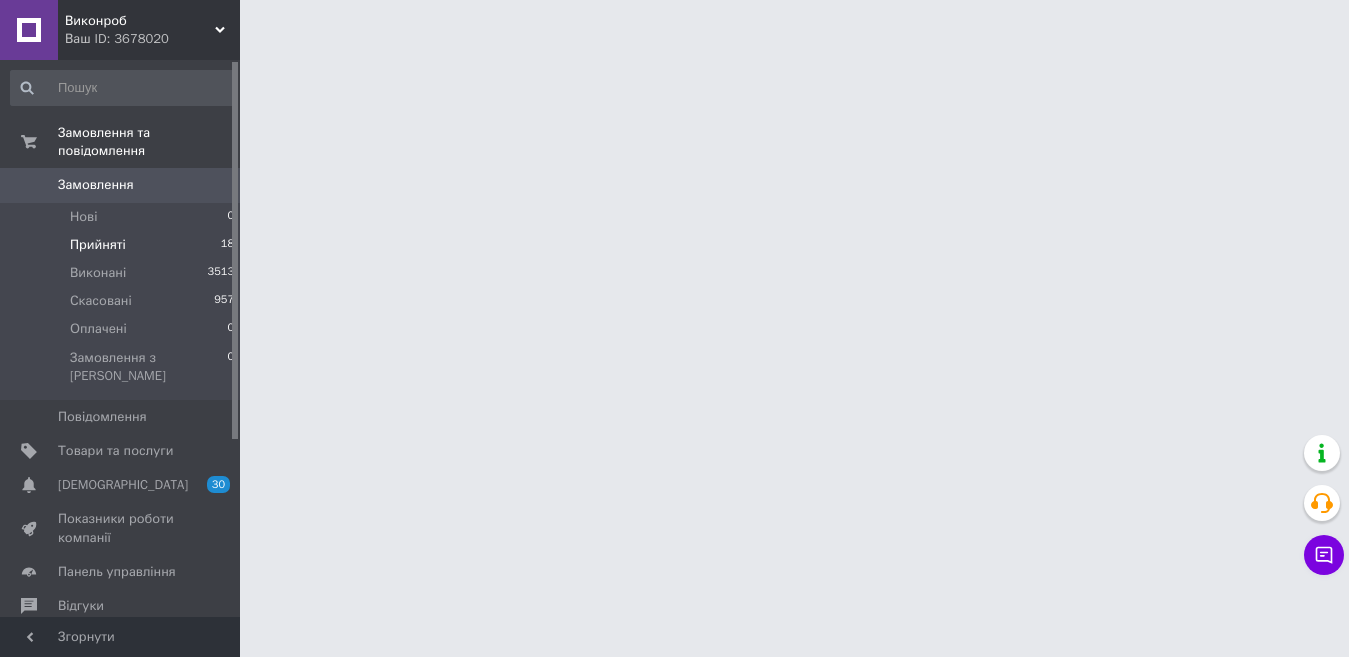 scroll, scrollTop: 0, scrollLeft: 0, axis: both 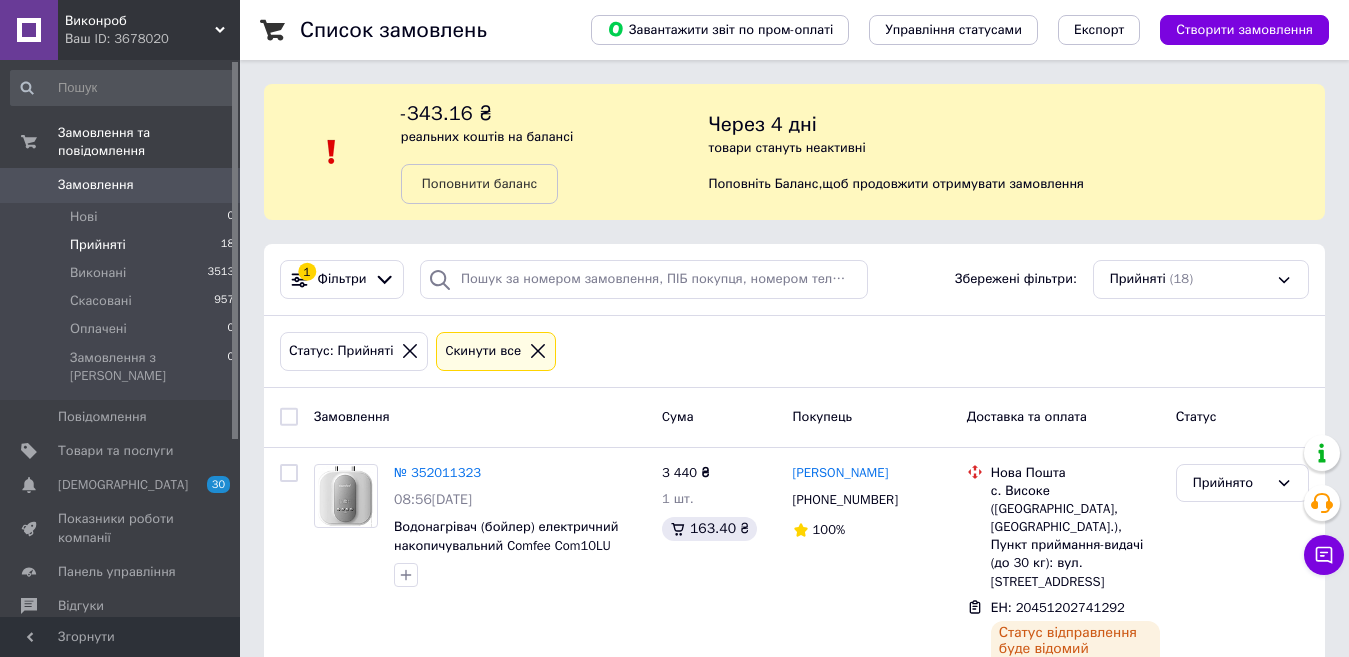 click on "Список замовлень   Завантажити звіт по пром-оплаті Управління статусами Експорт Створити замовлення" at bounding box center (794, 30) 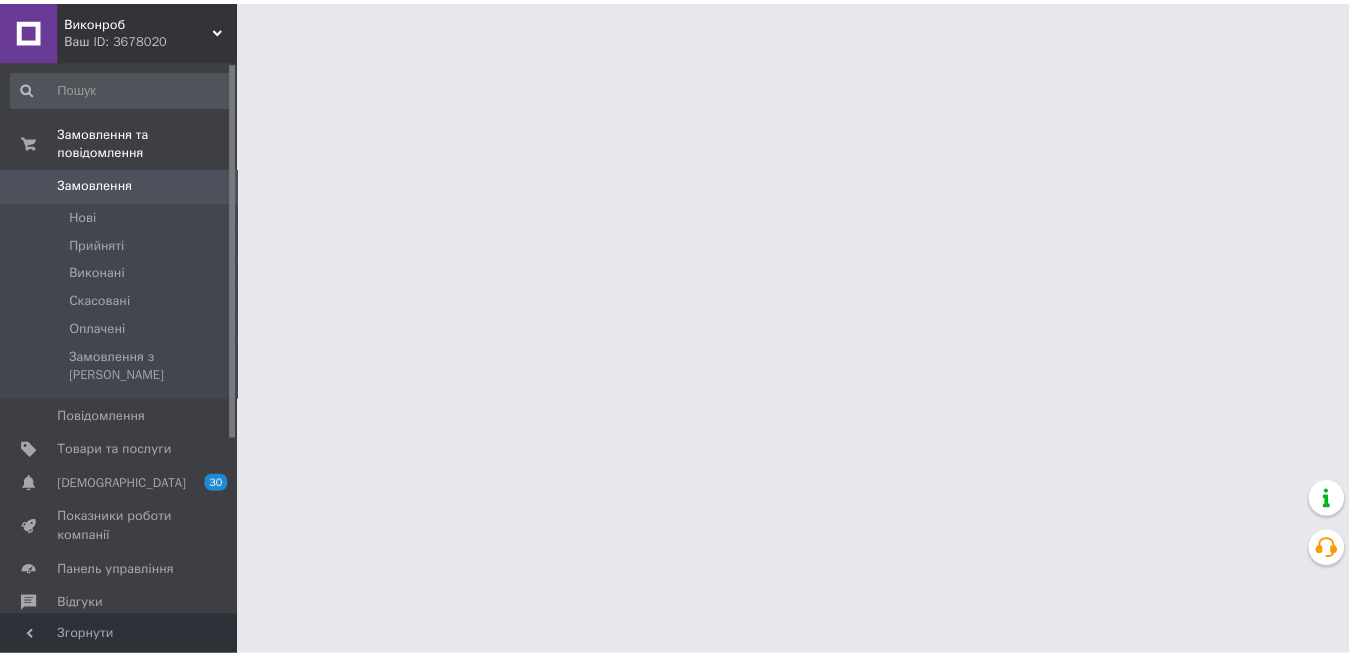 scroll, scrollTop: 0, scrollLeft: 0, axis: both 